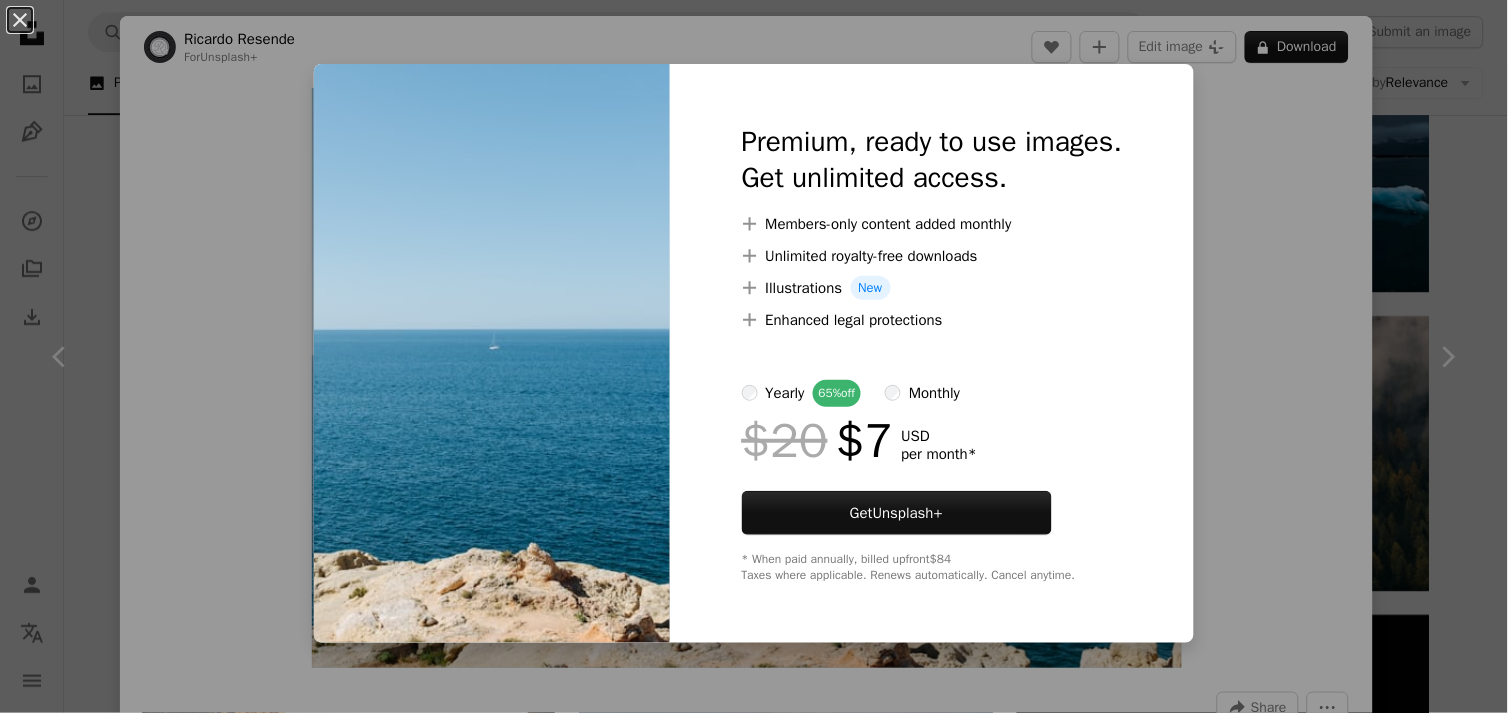 scroll, scrollTop: 8106, scrollLeft: 0, axis: vertical 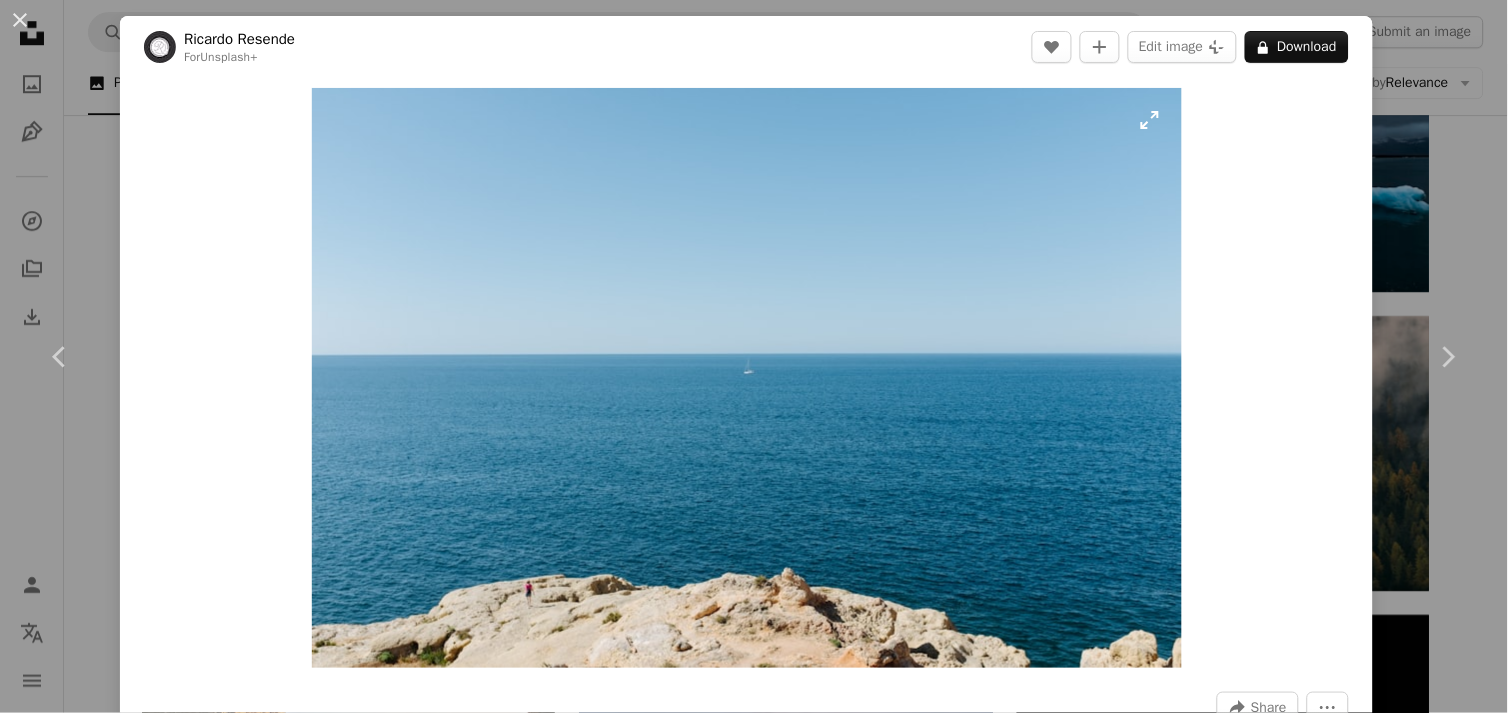 click at bounding box center (747, 378) 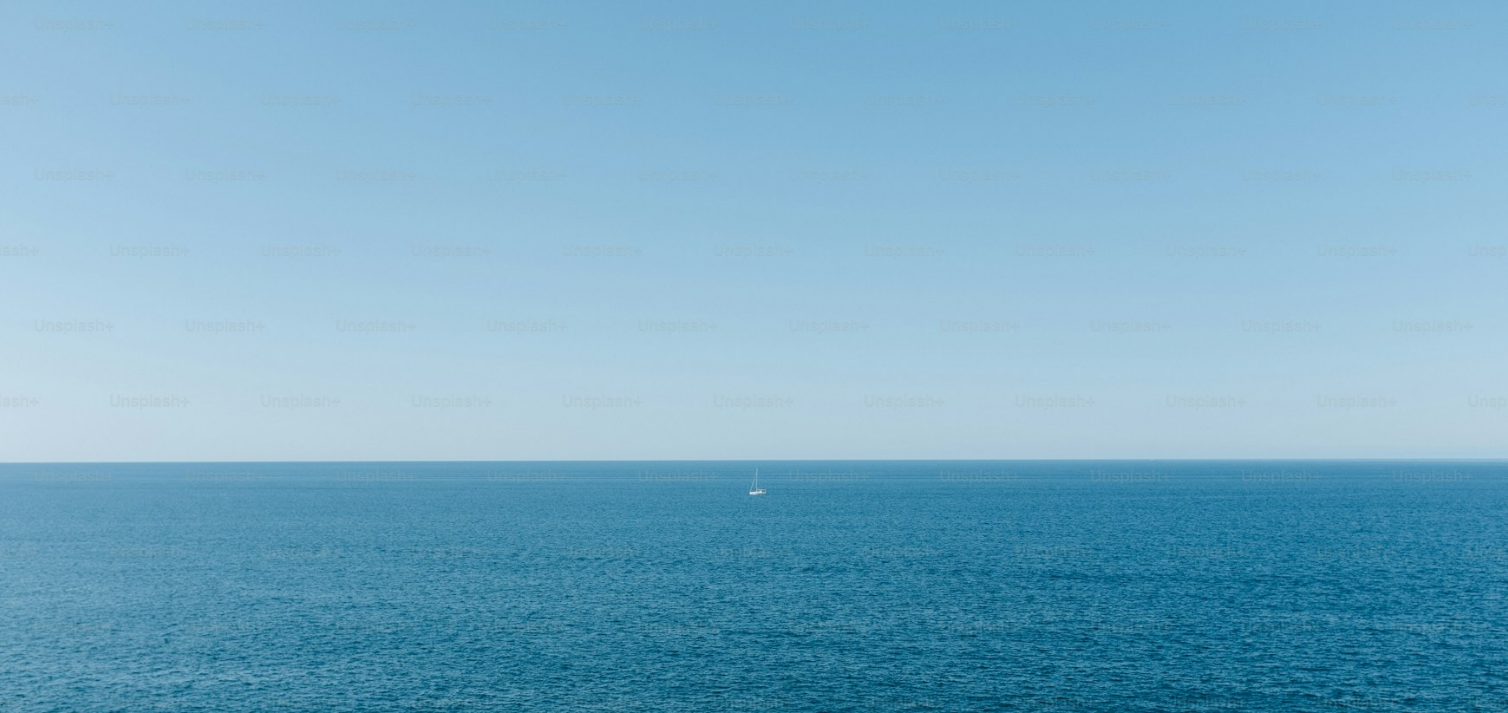 scroll, scrollTop: 135, scrollLeft: 0, axis: vertical 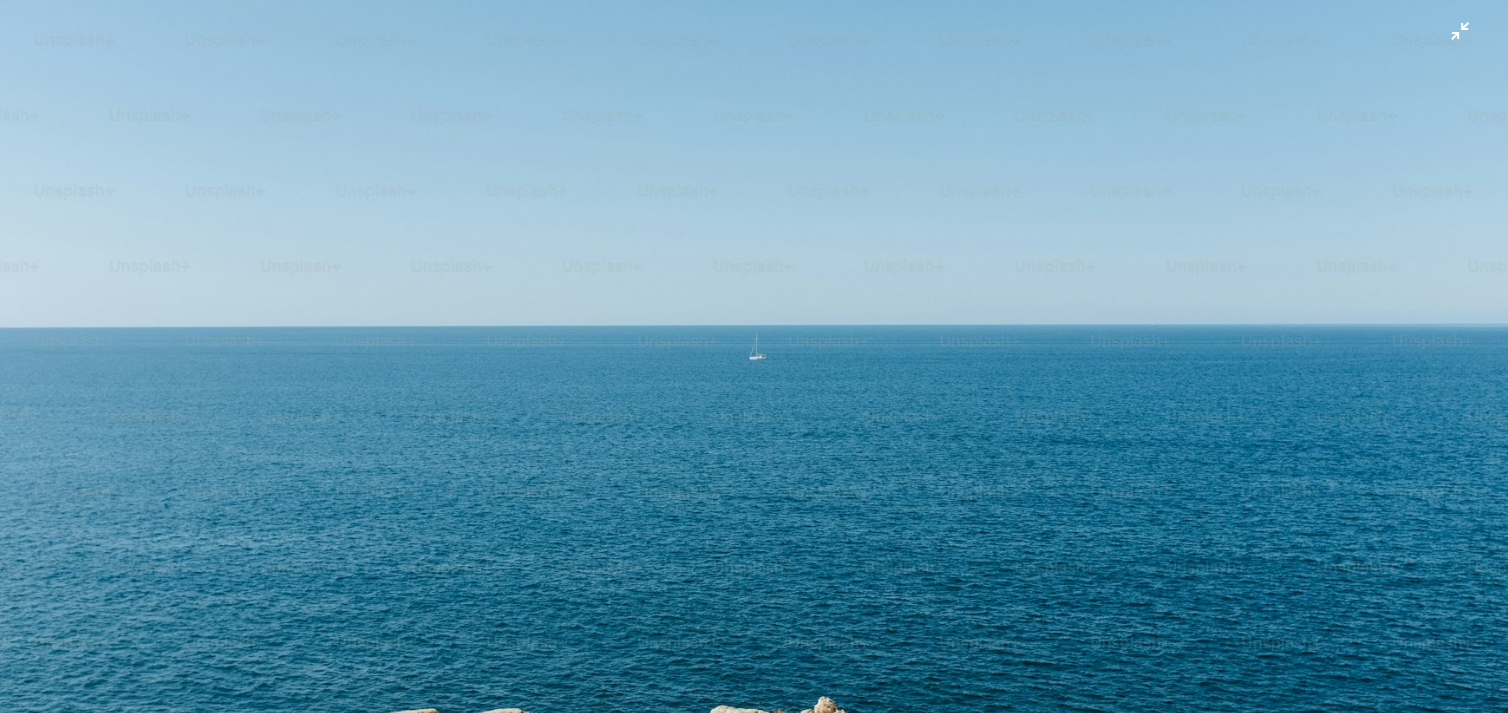 drag, startPoint x: 632, startPoint y: 356, endPoint x: 574, endPoint y: 363, distance: 58.420887 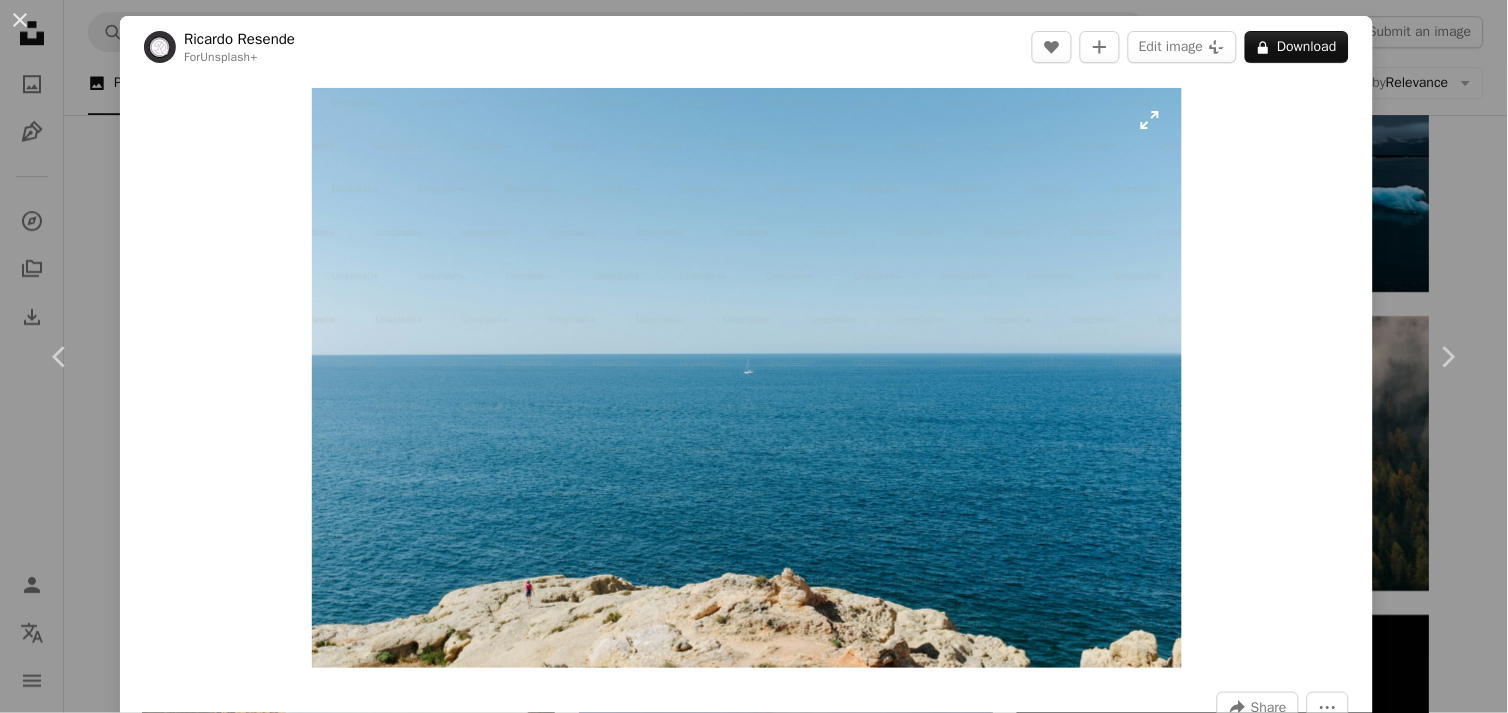 click at bounding box center (747, 378) 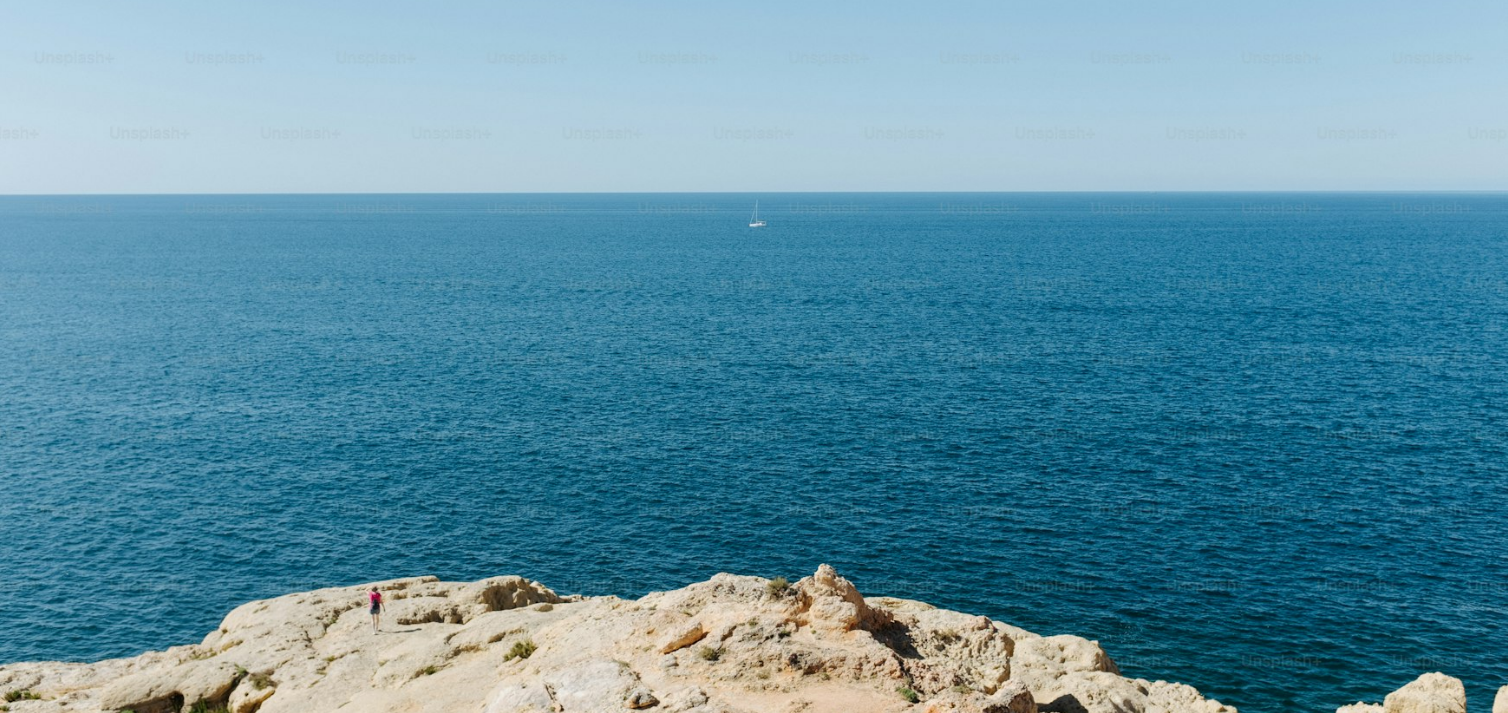 scroll, scrollTop: 270, scrollLeft: 0, axis: vertical 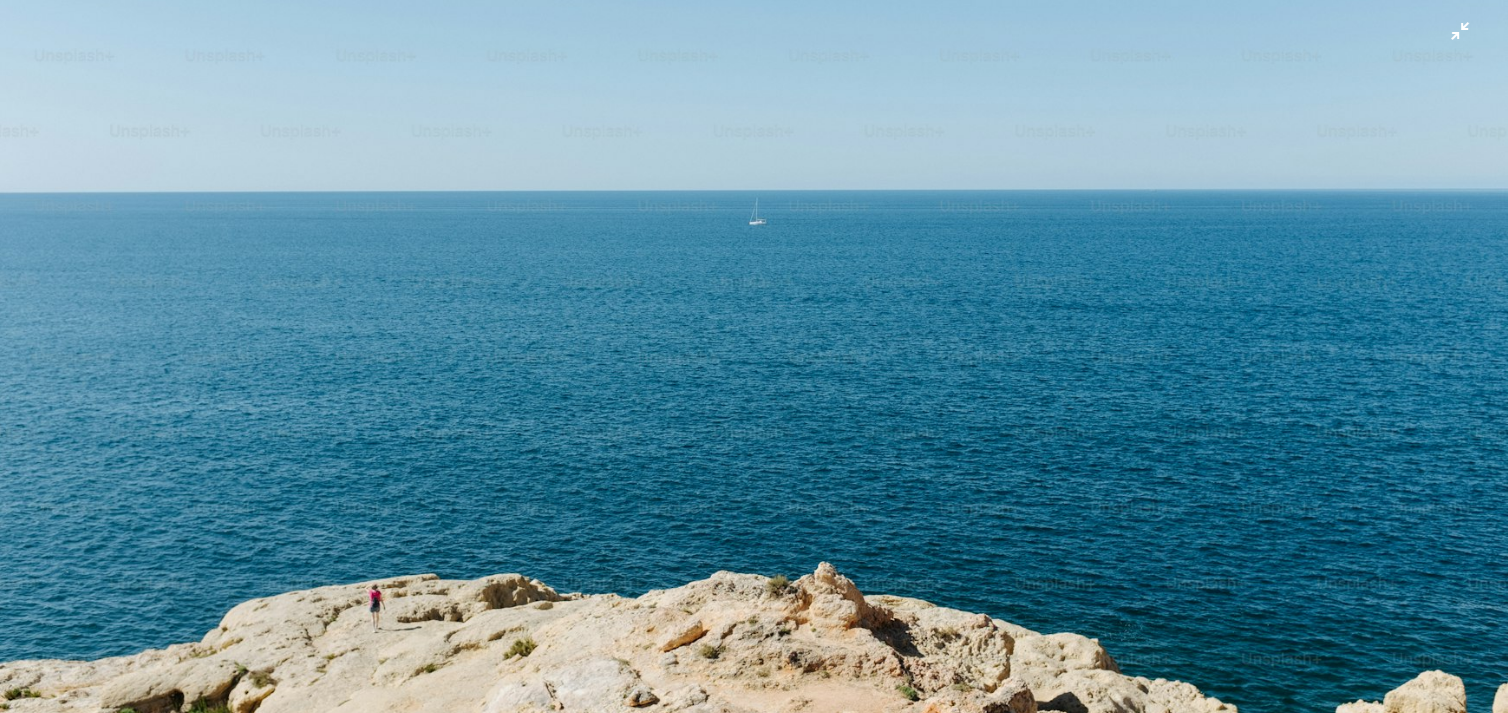click at bounding box center (754, 232) 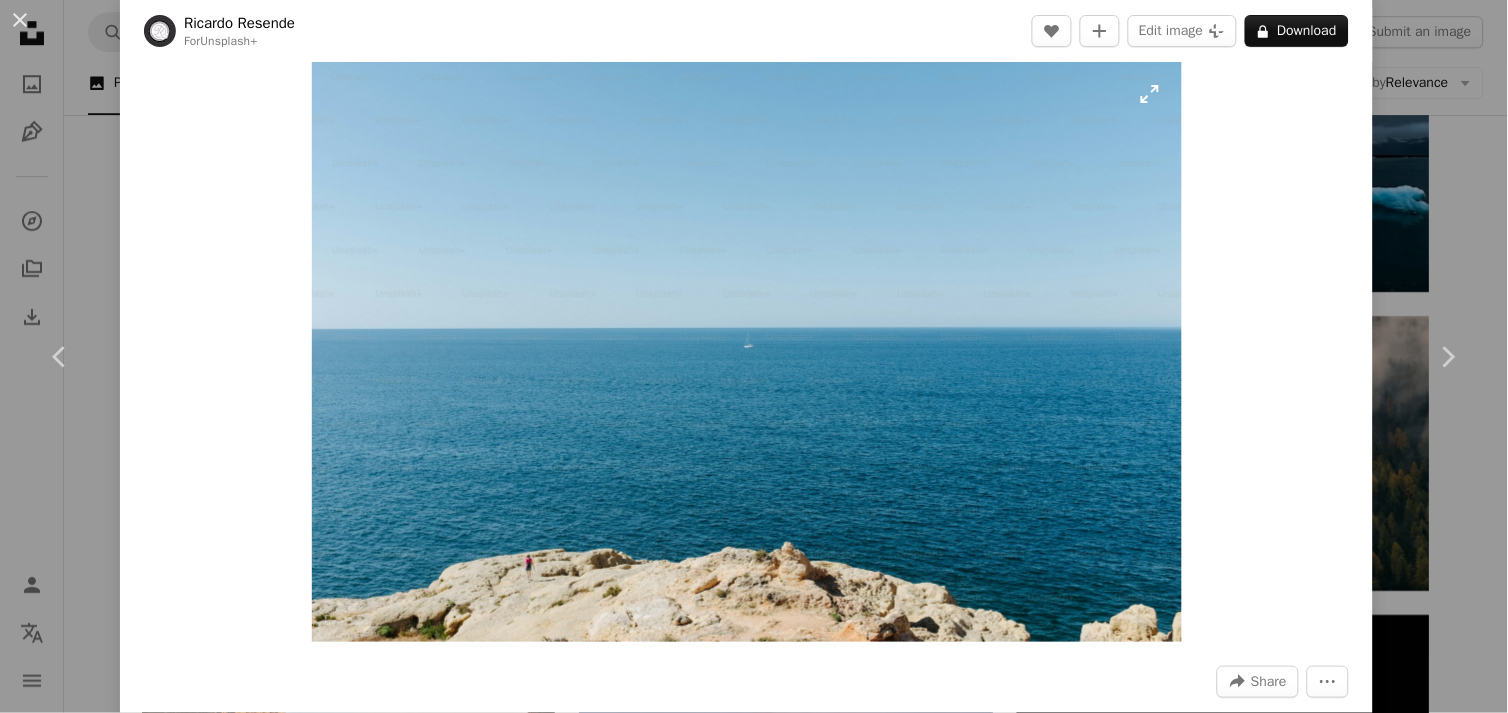 scroll, scrollTop: 26, scrollLeft: 0, axis: vertical 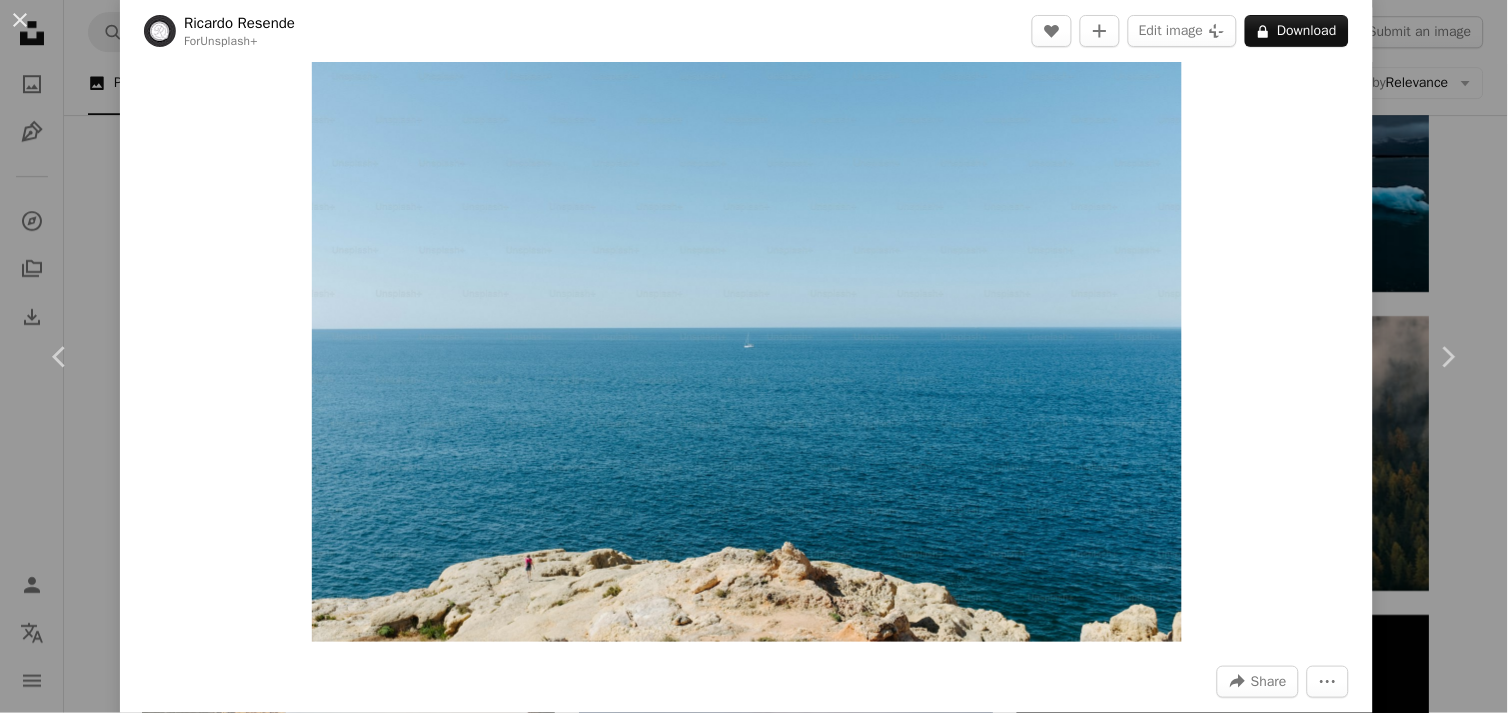 click on "**********" at bounding box center [754, -1396] 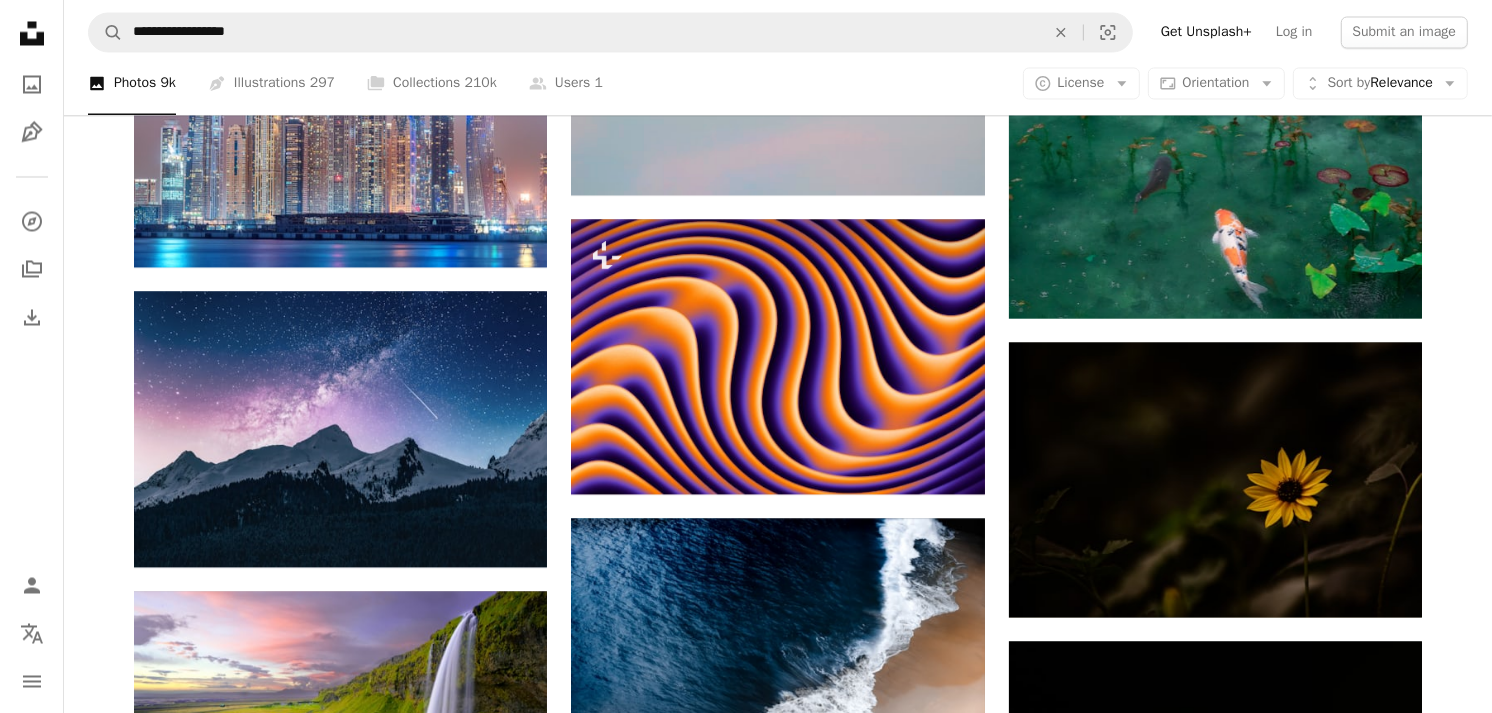 scroll, scrollTop: 10133, scrollLeft: 0, axis: vertical 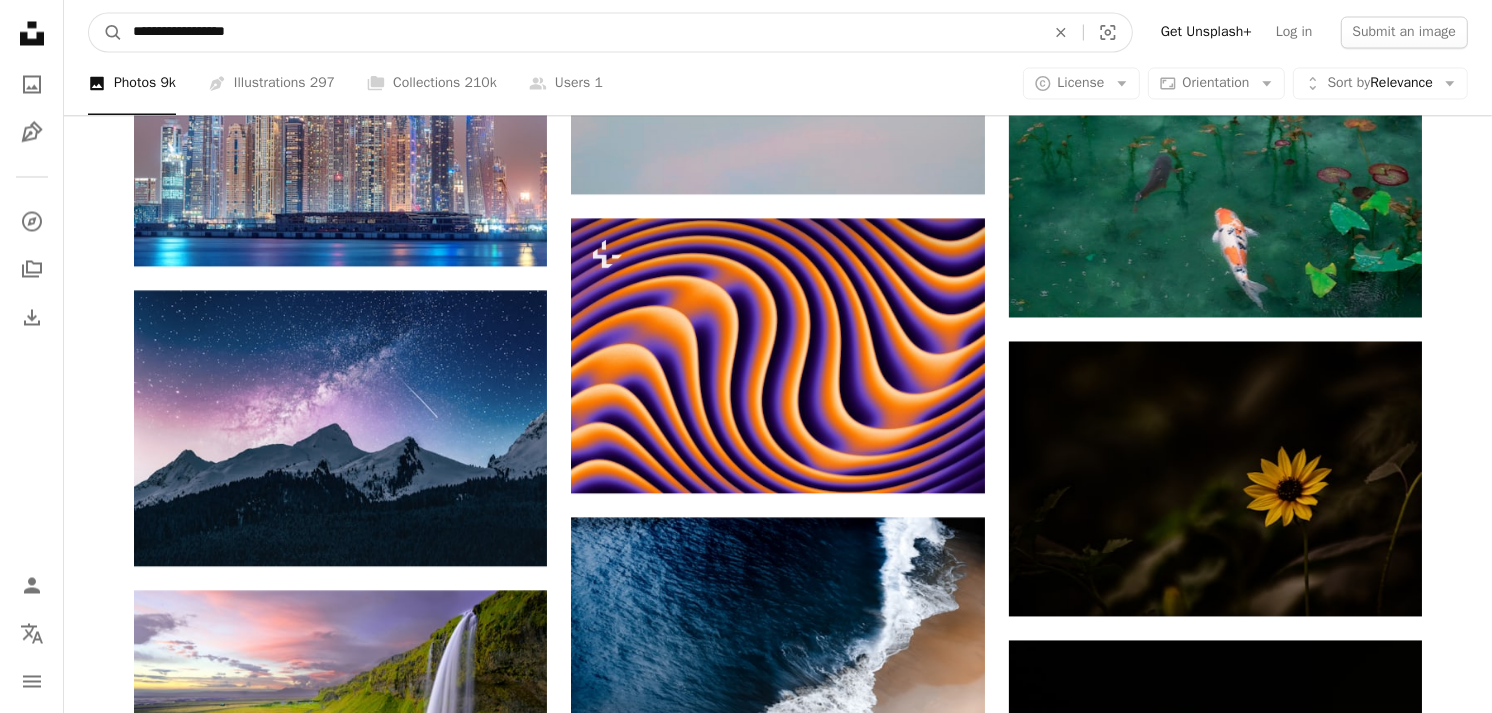 click on "**********" at bounding box center [581, 32] 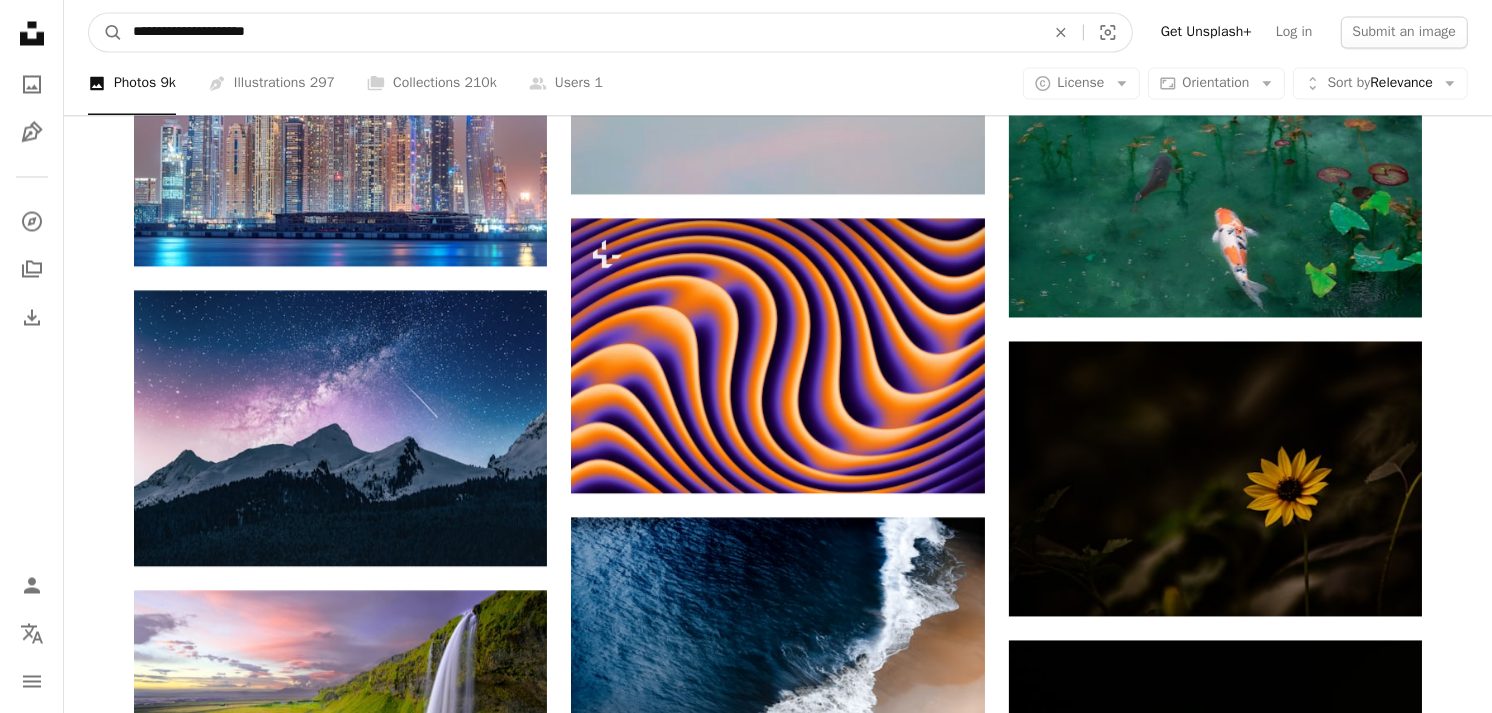type on "**********" 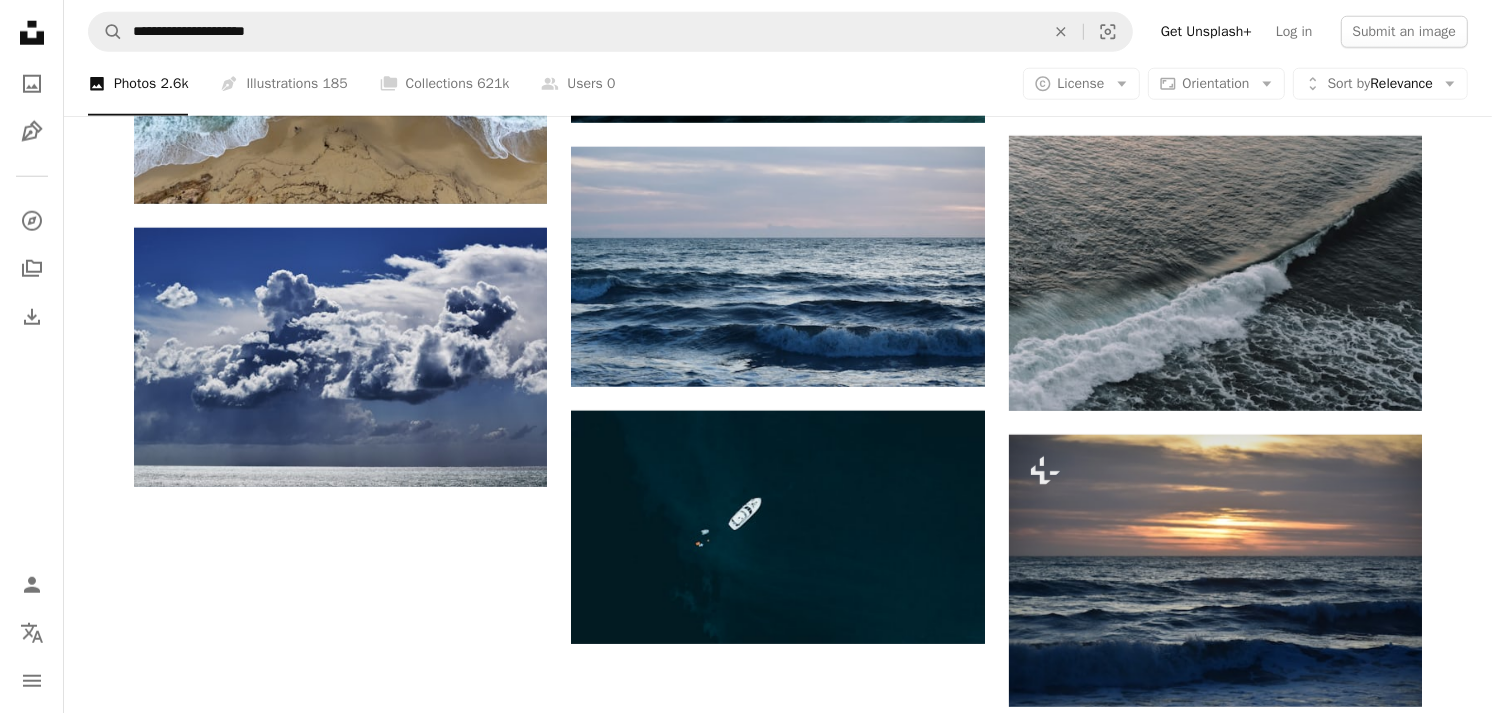 scroll, scrollTop: 1852, scrollLeft: 0, axis: vertical 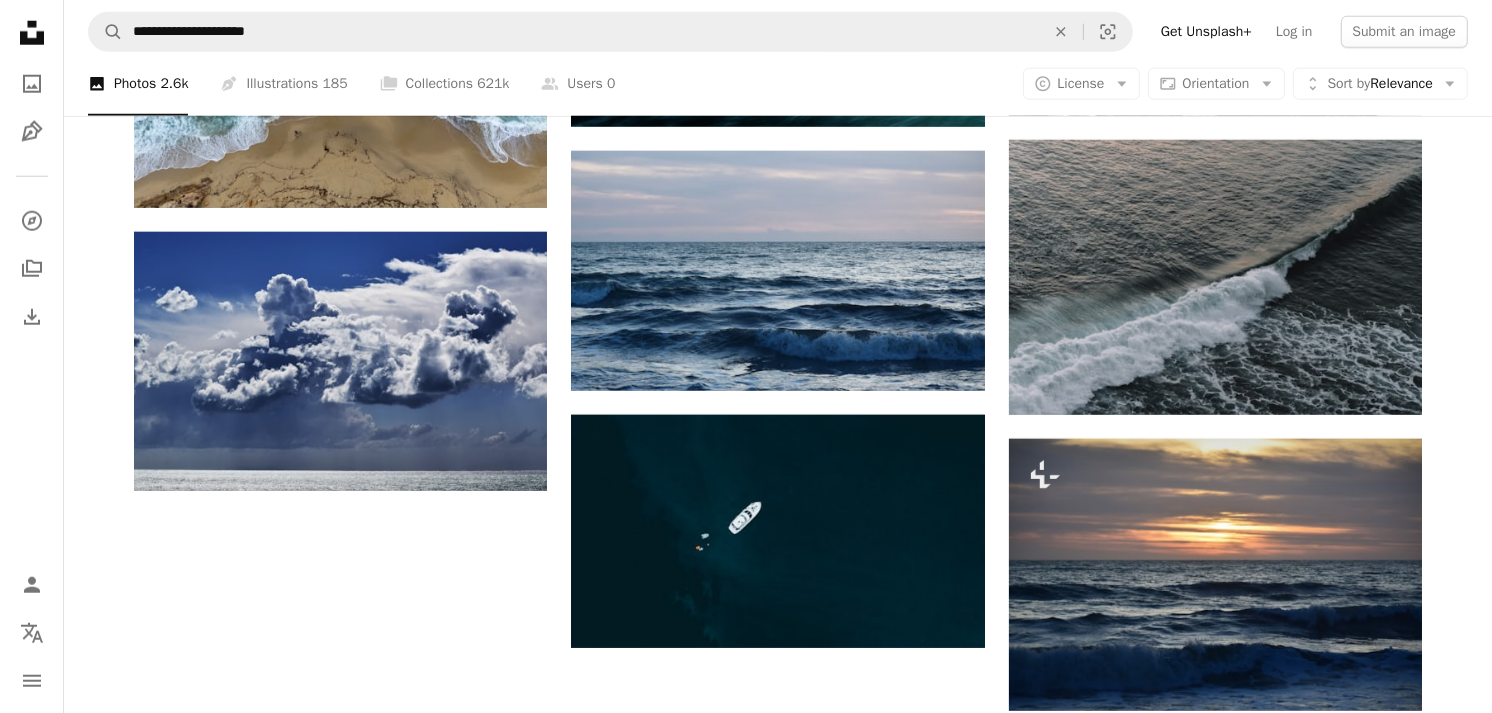 click on "Load more" at bounding box center (778, 1390) 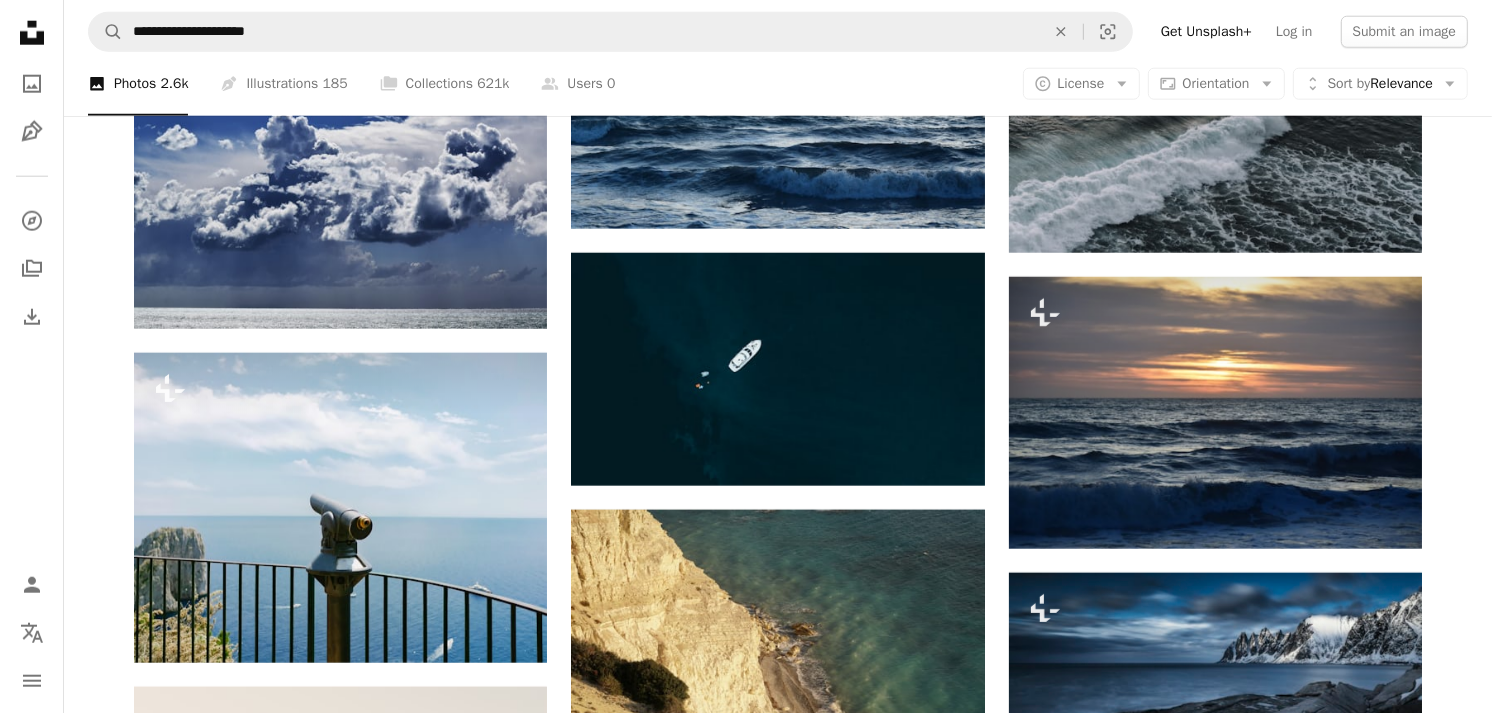 scroll, scrollTop: 2015, scrollLeft: 0, axis: vertical 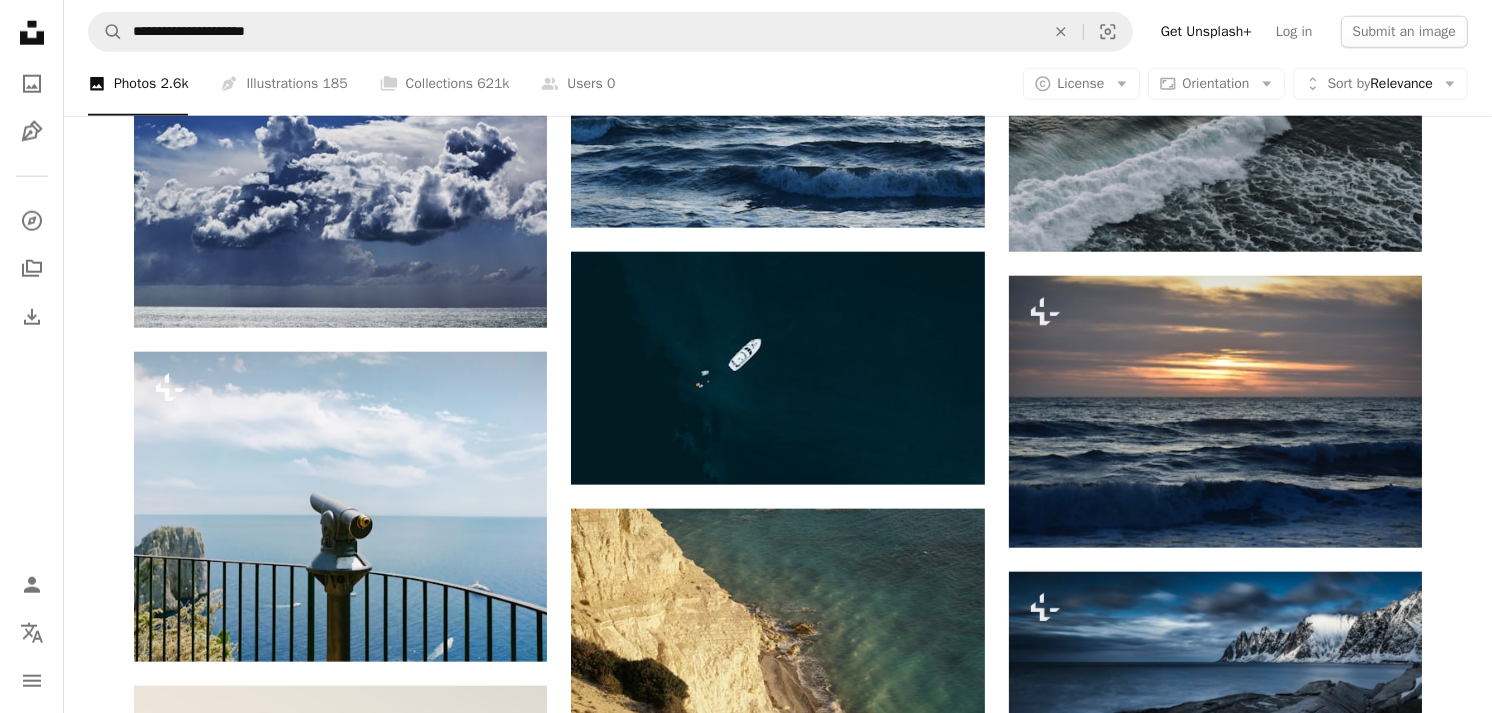 click at bounding box center (777, 1118) 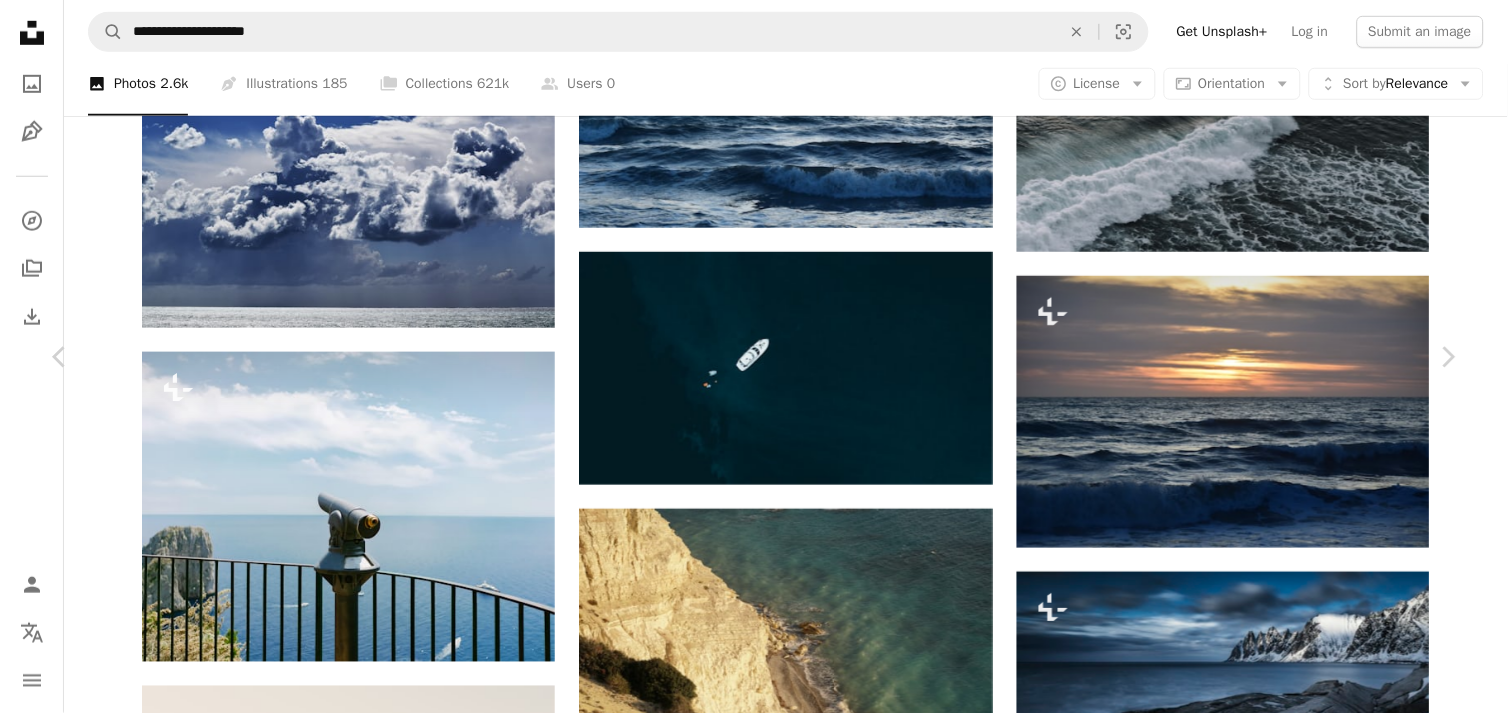 click on "[FIRST] [LAST] For Unsplash+ A heart A plus sign Edit image Plus sign for Unsplash+ A lock Download Zoom in A forward-right arrow Share More Actions Calendar outlined Published on [DATE] Safety Licensed under the Unsplash+ License background beach sea desktop wallpapers abstract background phone background landscape wallpaper walpaper wallpapers backgrounds grassland shoreline screen saver lock screen cliffs home screen phone walpaper Creative Commons images From this series Chevron right Plus sign for Unsplash+ Plus sign for Unsplash+ Plus sign for Unsplash+ Plus sign for Unsplash+ Plus sign for Unsplash+ Plus sign for Unsplash+ Plus sign for Unsplash+ Plus sign for Unsplash+ Plus sign for Unsplash+ Plus sign for Unsplash+ Related images Plus sign for Unsplash+ A heart A plus sign [FIRST] + [LAST] For Unsplash+ A lock Download Plus sign for Unsplash+ A heart A plus sign [FIRST] [LAST] For Unsplash+ A lock Download Plus sign for Unsplash+ A heart" at bounding box center [754, 4032] 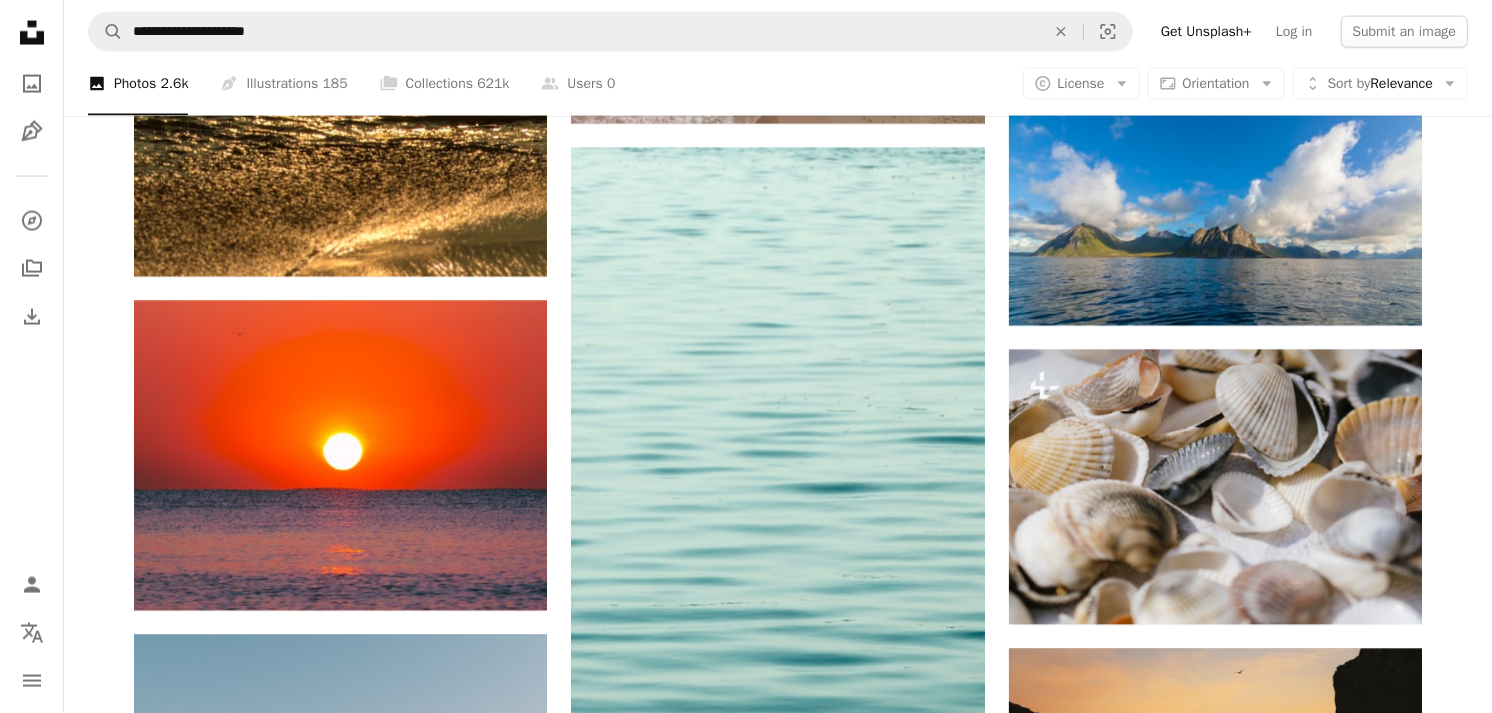 scroll, scrollTop: 23518, scrollLeft: 0, axis: vertical 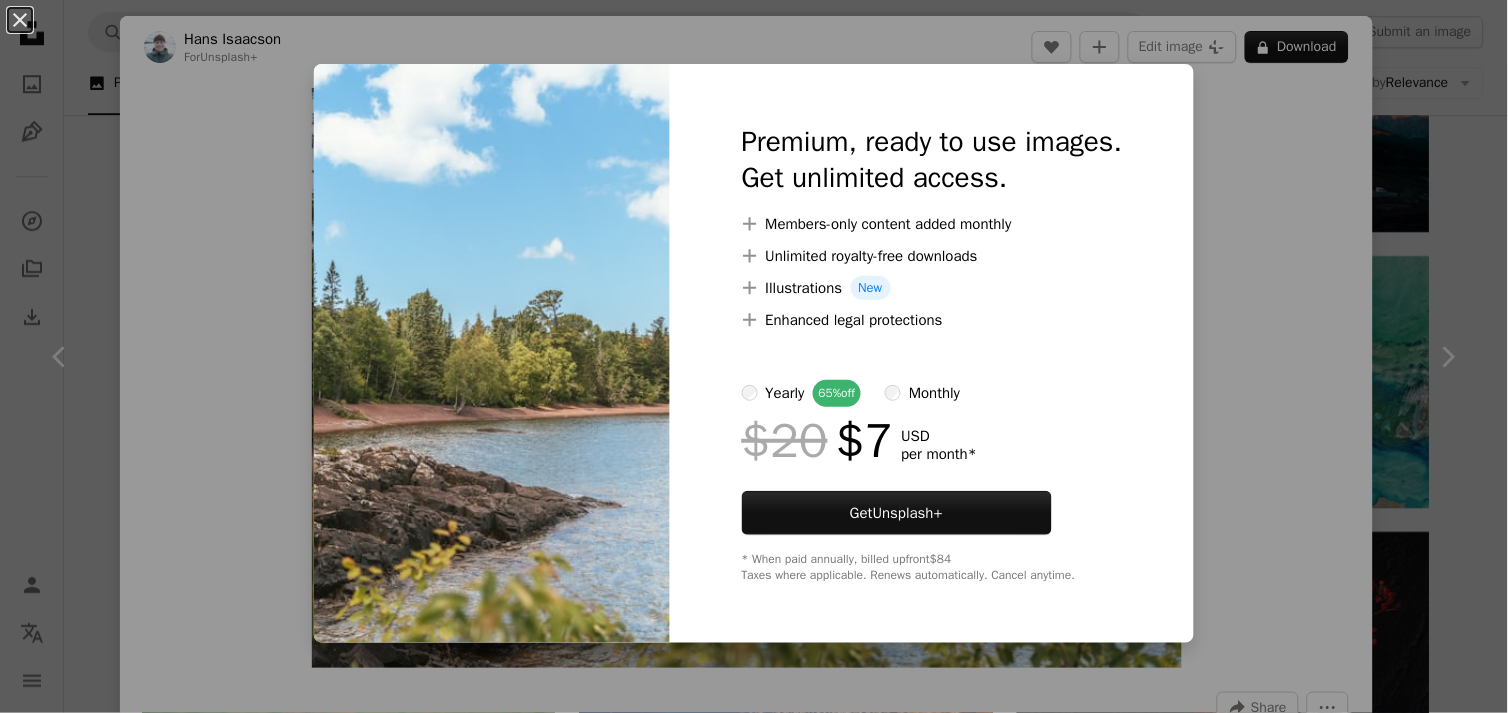 click on "An X shape Premium, ready to use images. Get unlimited access. A plus sign Members-only content added monthly A plus sign Unlimited royalty-free downloads A plus sign Illustrations  New A plus sign Enhanced legal protections yearly 65%  off monthly $20   $7 USD per month * Get  Unsplash+ * When paid annually, billed upfront  $84 Taxes where applicable. Renews automatically. Cancel anytime." at bounding box center [754, 356] 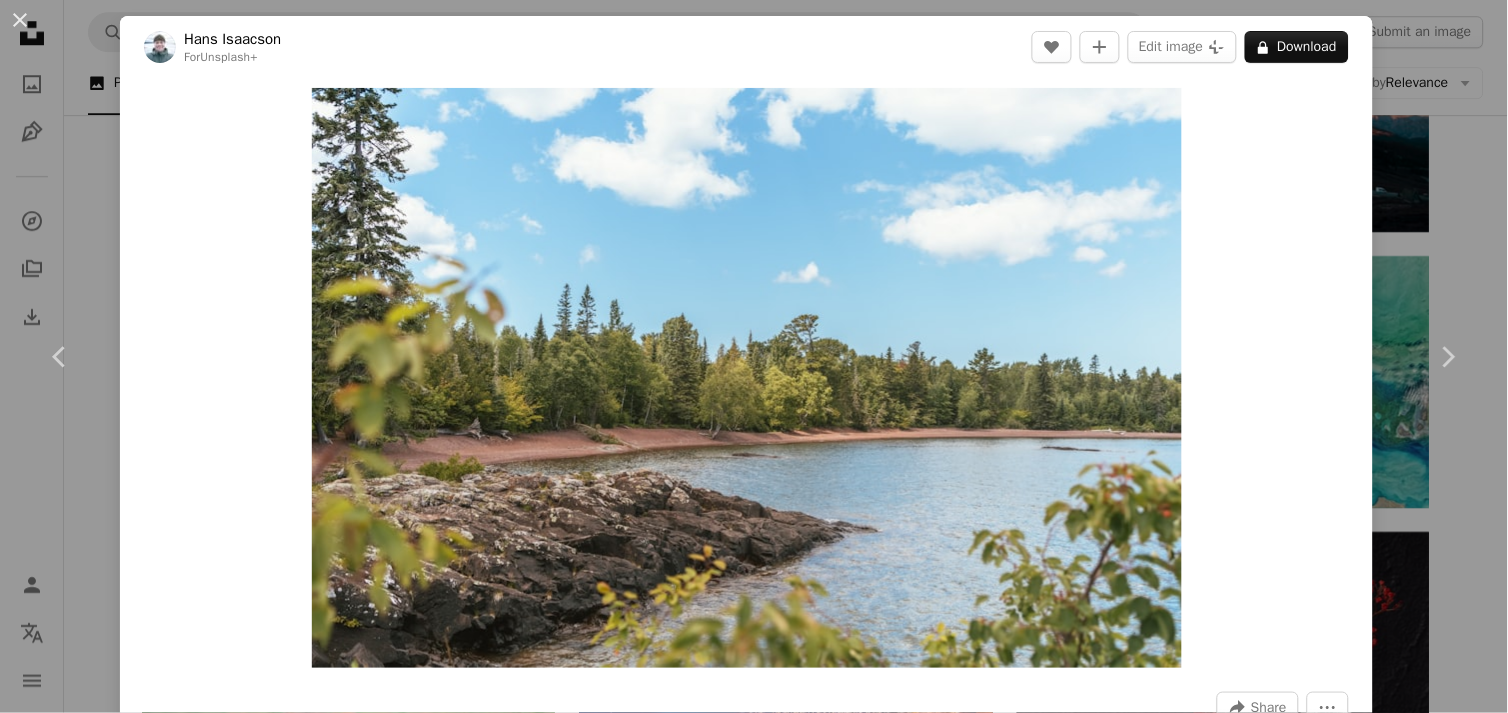 click on "An X shape Chevron left Chevron right Hans Isaacson For  Unsplash+ A heart A plus sign Edit image   Plus sign for Unsplash+ A lock   Download Zoom in A forward-right arrow Share More Actions Calendar outlined Published on  February 6, 2023 Safety Licensed under the  Unsplash+ License wallpaper trees nature background lake landscape wallpaper screensaver wallpapers backgrounds outdoors landscape background screen saver Free pictures From this series Chevron right Plus sign for Unsplash+ Plus sign for Unsplash+ Plus sign for Unsplash+ Plus sign for Unsplash+ Plus sign for Unsplash+ Plus sign for Unsplash+ Plus sign for Unsplash+ Plus sign for Unsplash+ Plus sign for Unsplash+ Plus sign for Unsplash+ Related images Plus sign for Unsplash+ A heart A plus sign Hans Isaacson For  Unsplash+ A lock   Download Plus sign for Unsplash+ A heart A plus sign Hans Isaacson For  Unsplash+ A lock   Download Plus sign for Unsplash+ A heart A plus sign Hans Isaacson For  Unsplash+ A lock   Download Plus sign for Unsplash+ For" at bounding box center [754, 356] 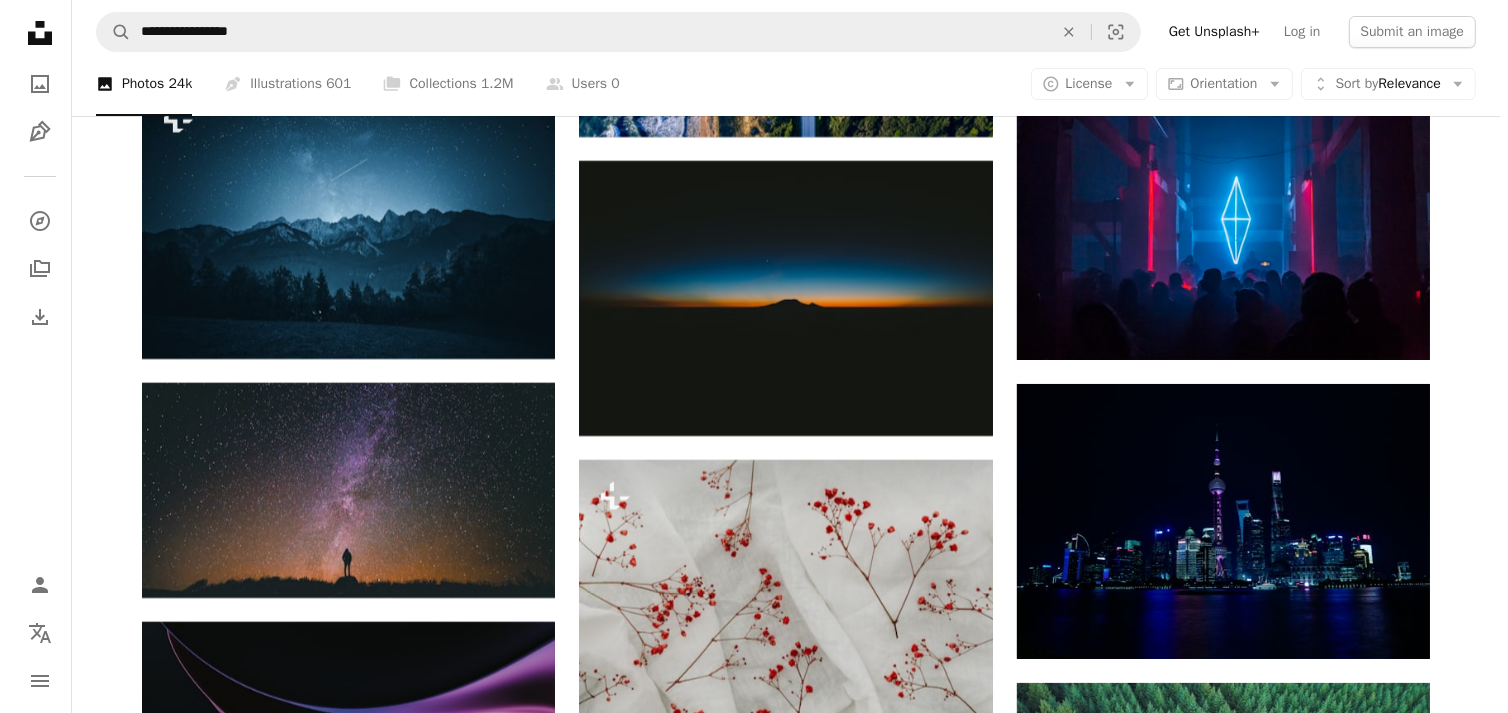 scroll, scrollTop: 12990, scrollLeft: 0, axis: vertical 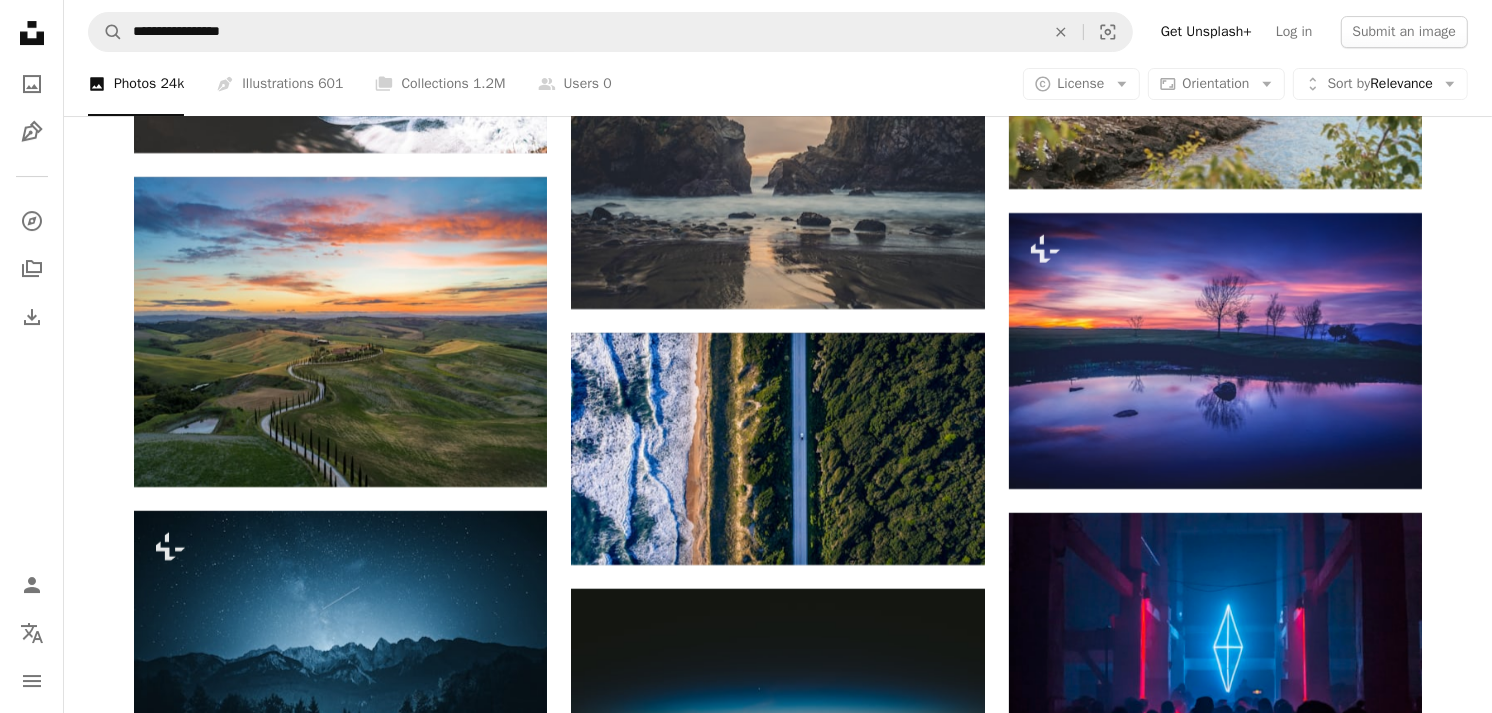 click at bounding box center (340, 1187) 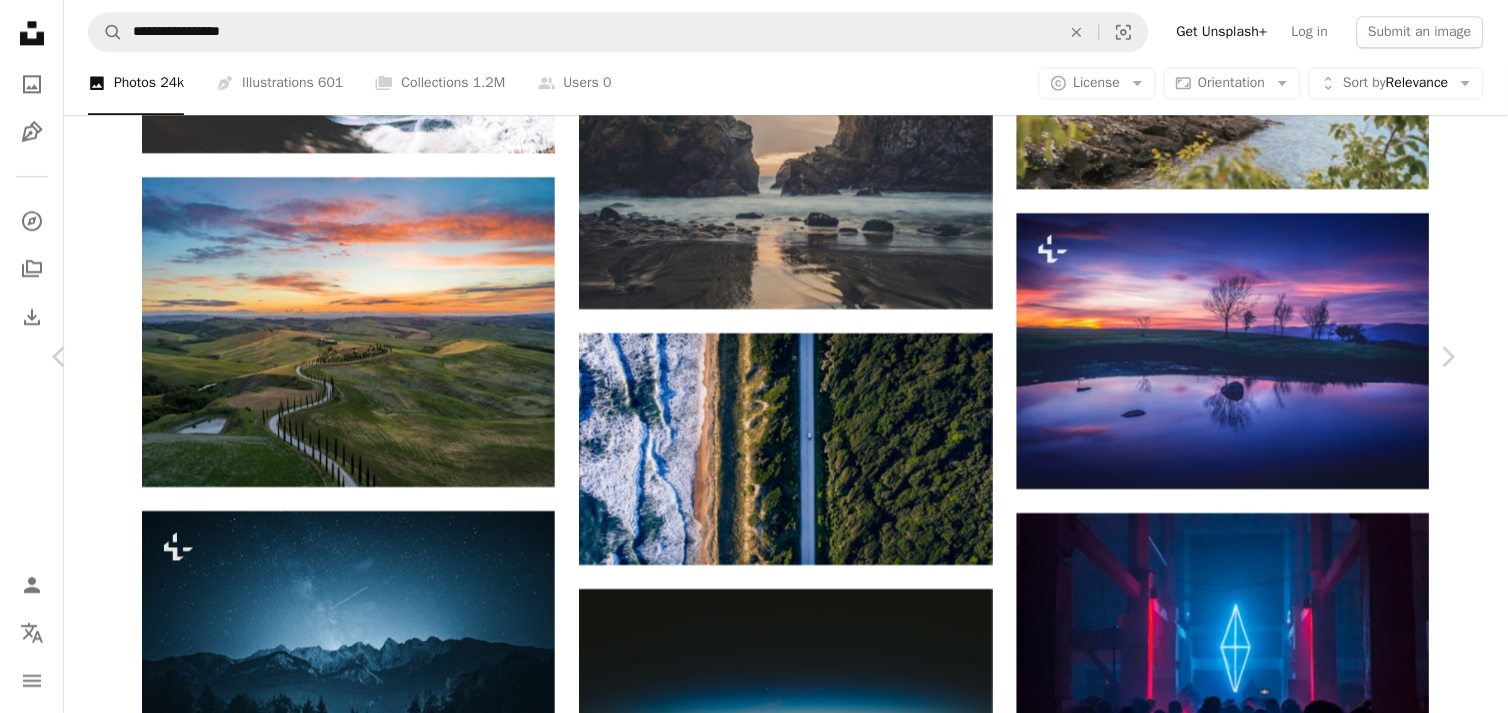 click on "Download free" at bounding box center (1259, 4751) 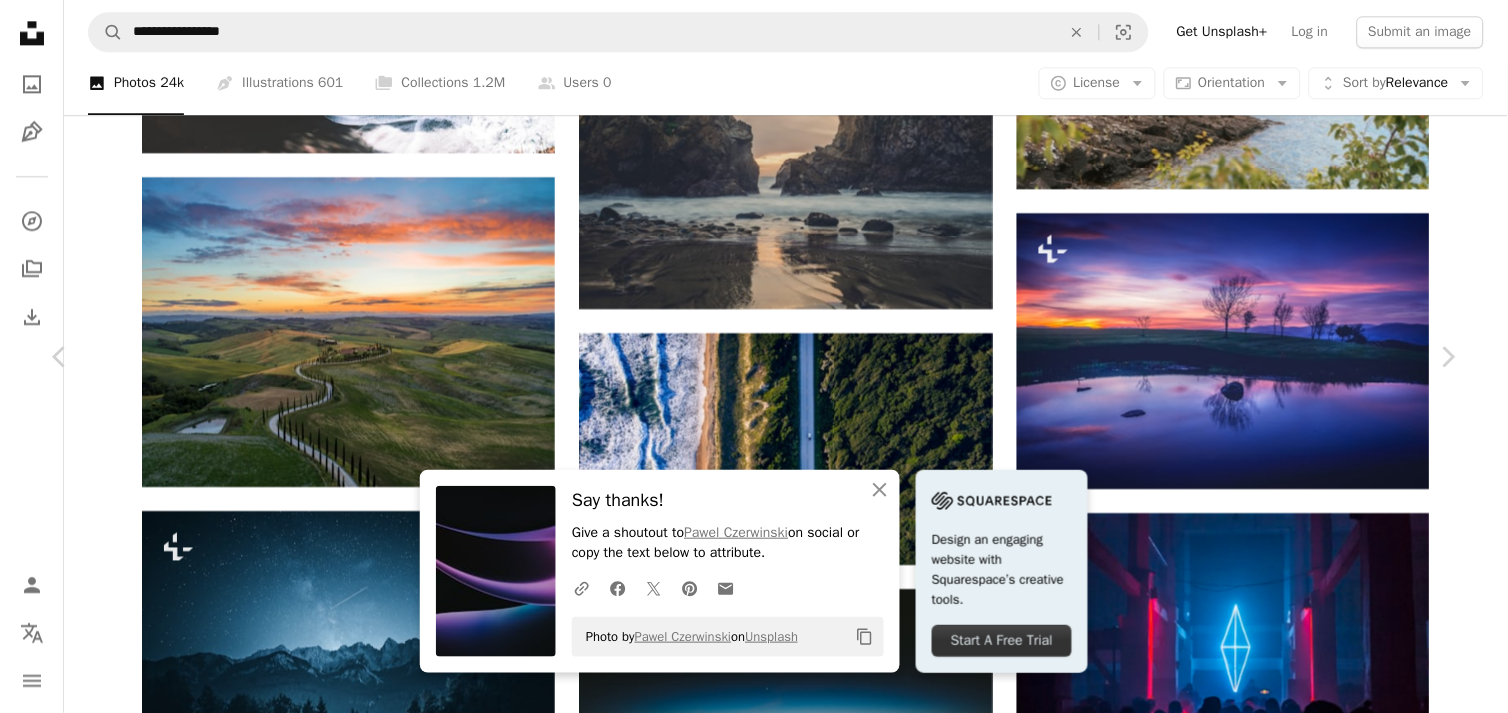 scroll, scrollTop: 6428, scrollLeft: 0, axis: vertical 